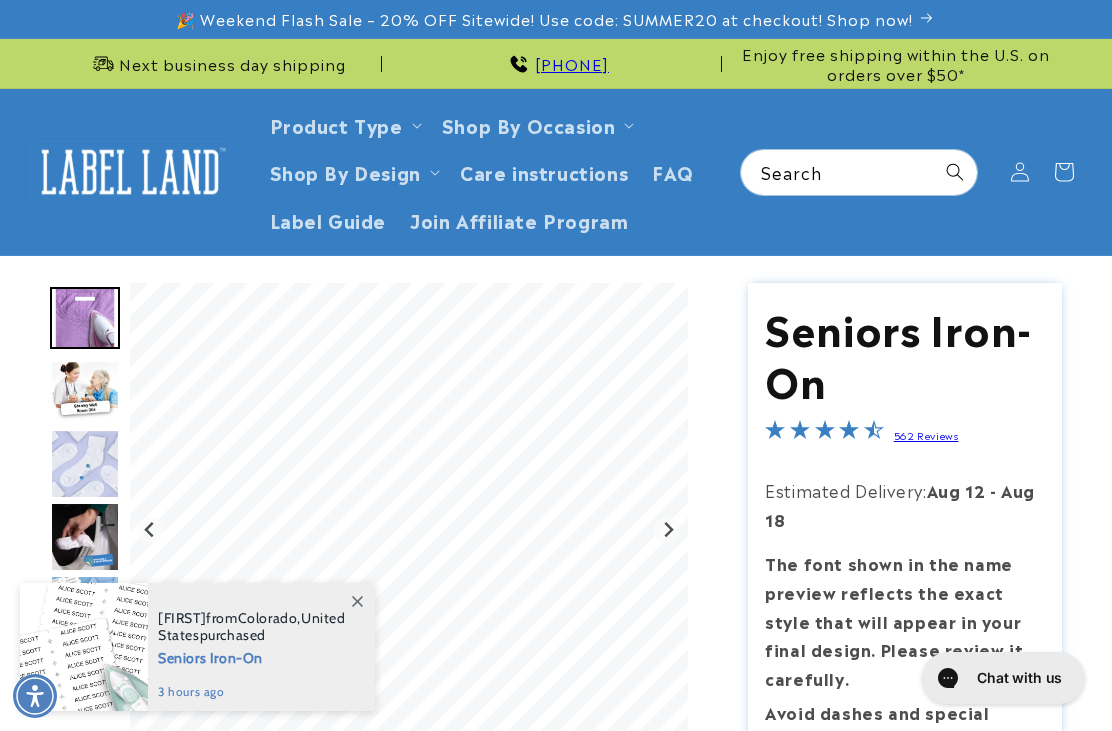 scroll, scrollTop: 0, scrollLeft: 0, axis: both 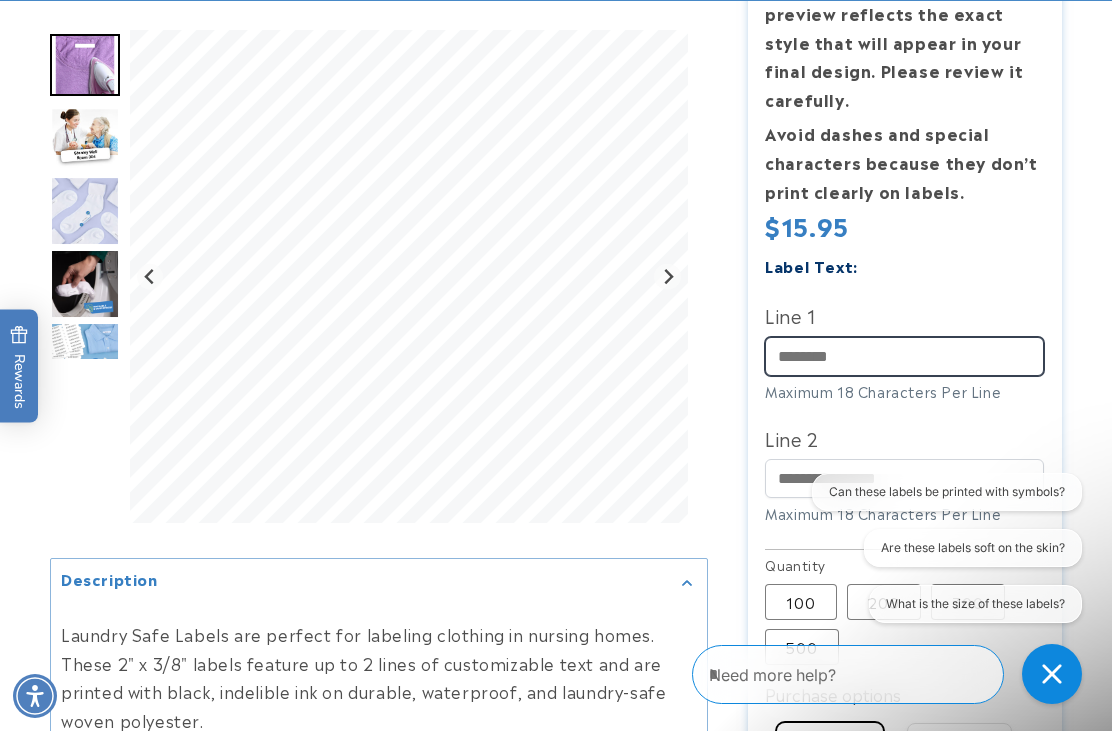 click on "Line 1" at bounding box center (904, 356) 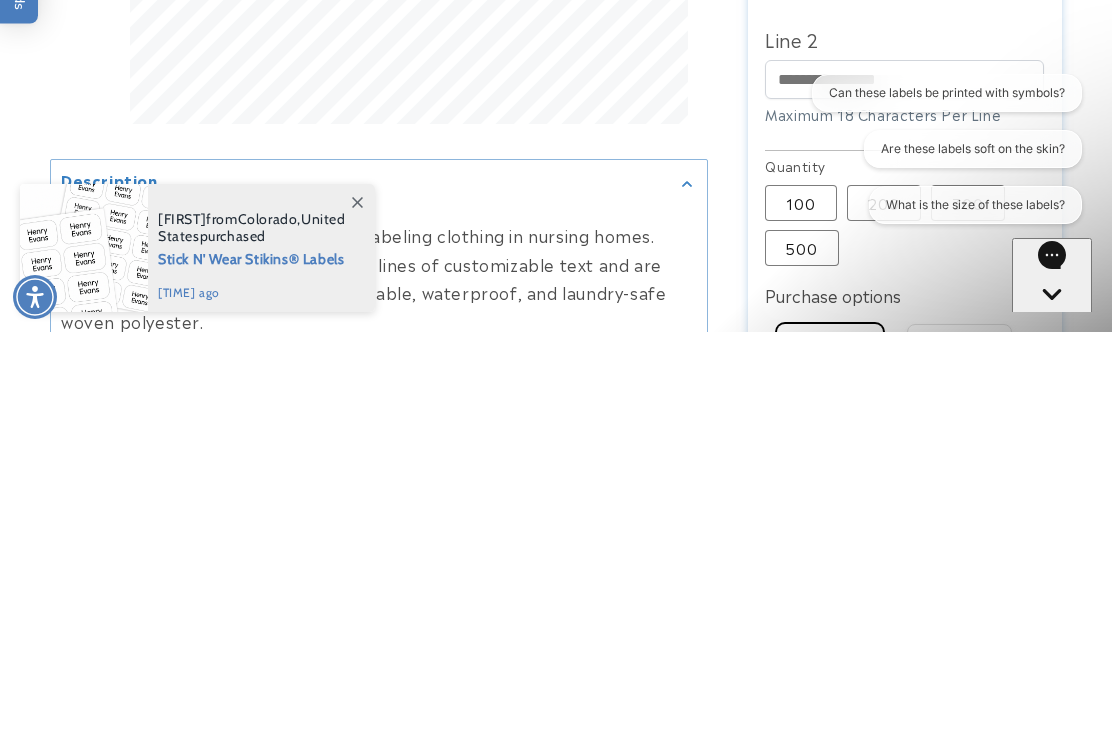 scroll, scrollTop: 978, scrollLeft: 0, axis: vertical 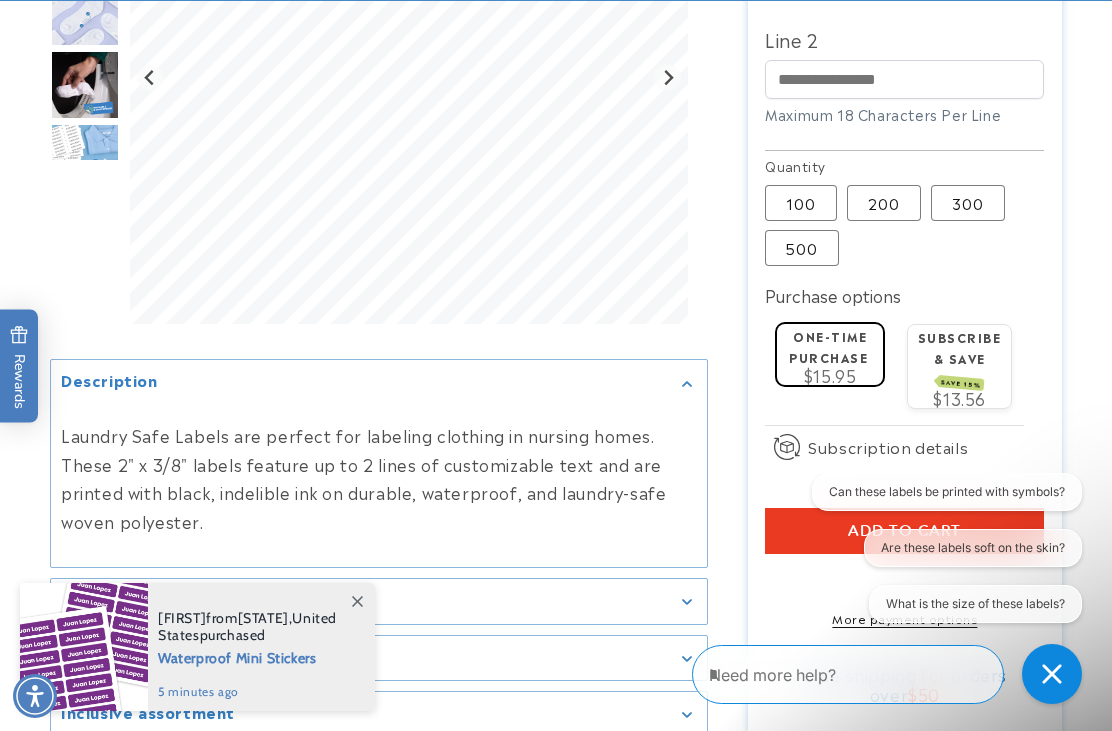 type on "**********" 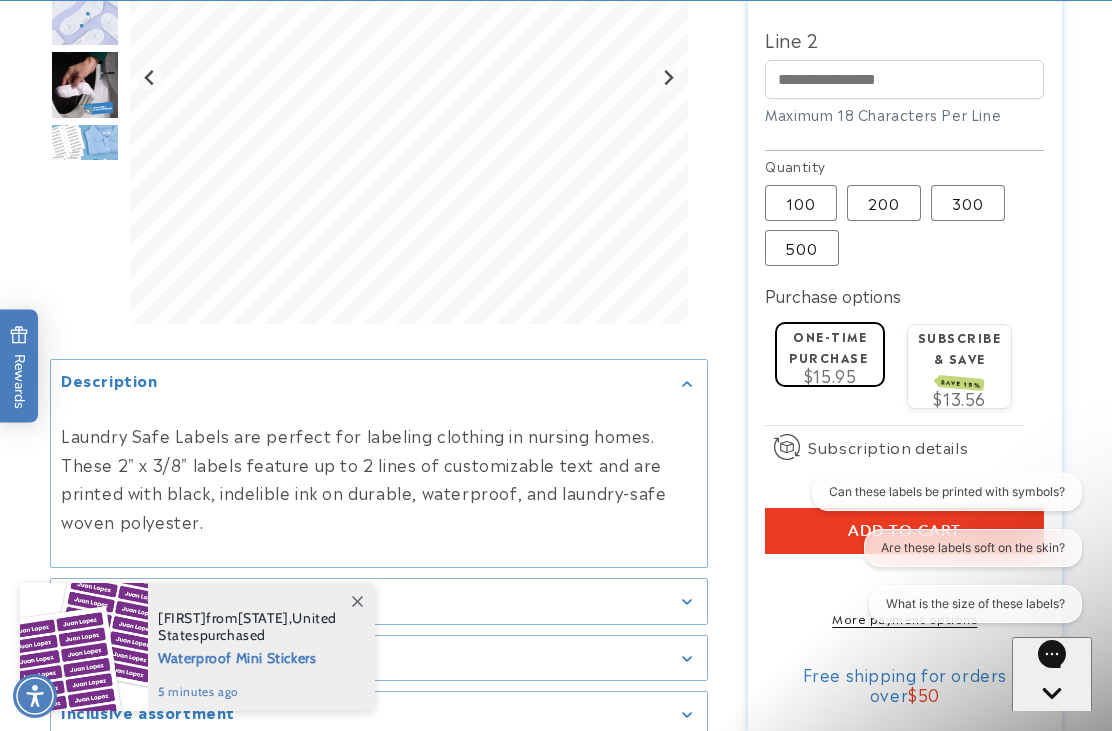 type 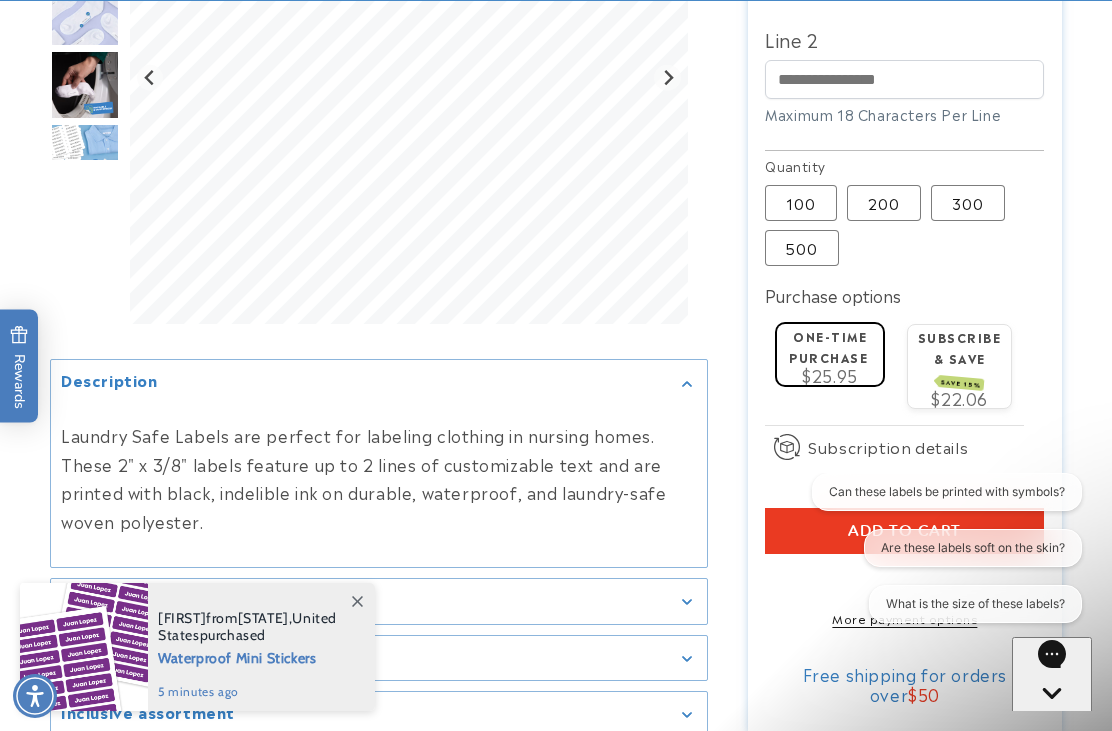 click on "100 Variant sold out or unavailable" at bounding box center (801, 203) 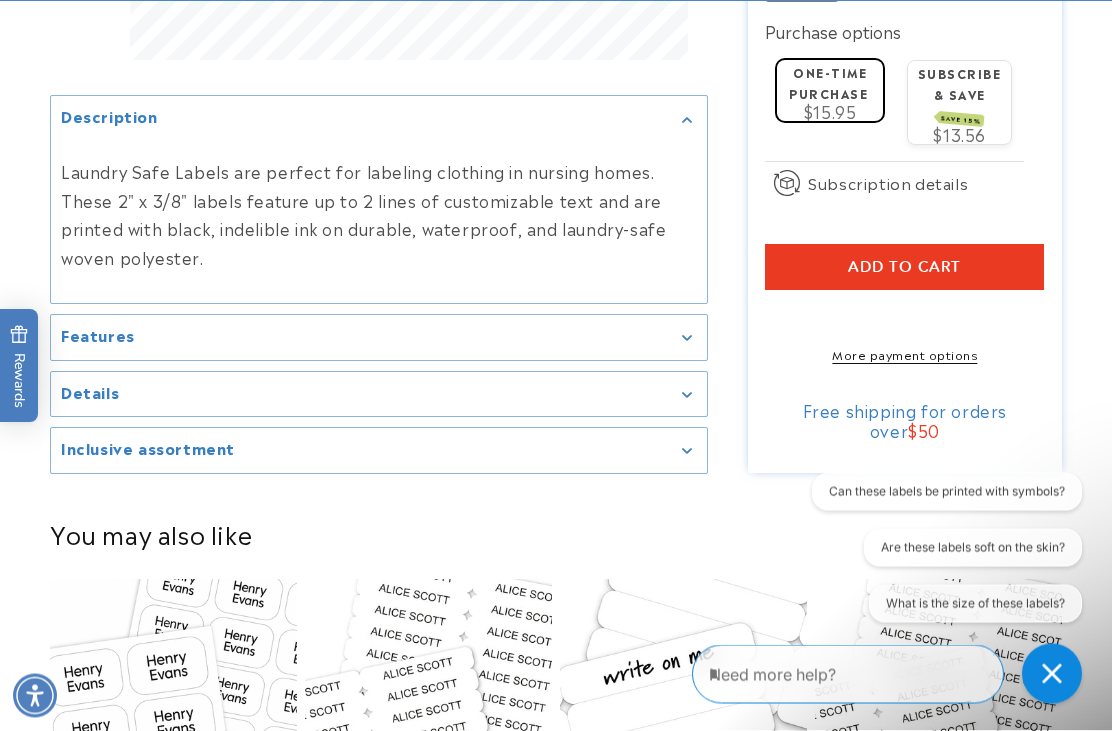 scroll, scrollTop: 1242, scrollLeft: 0, axis: vertical 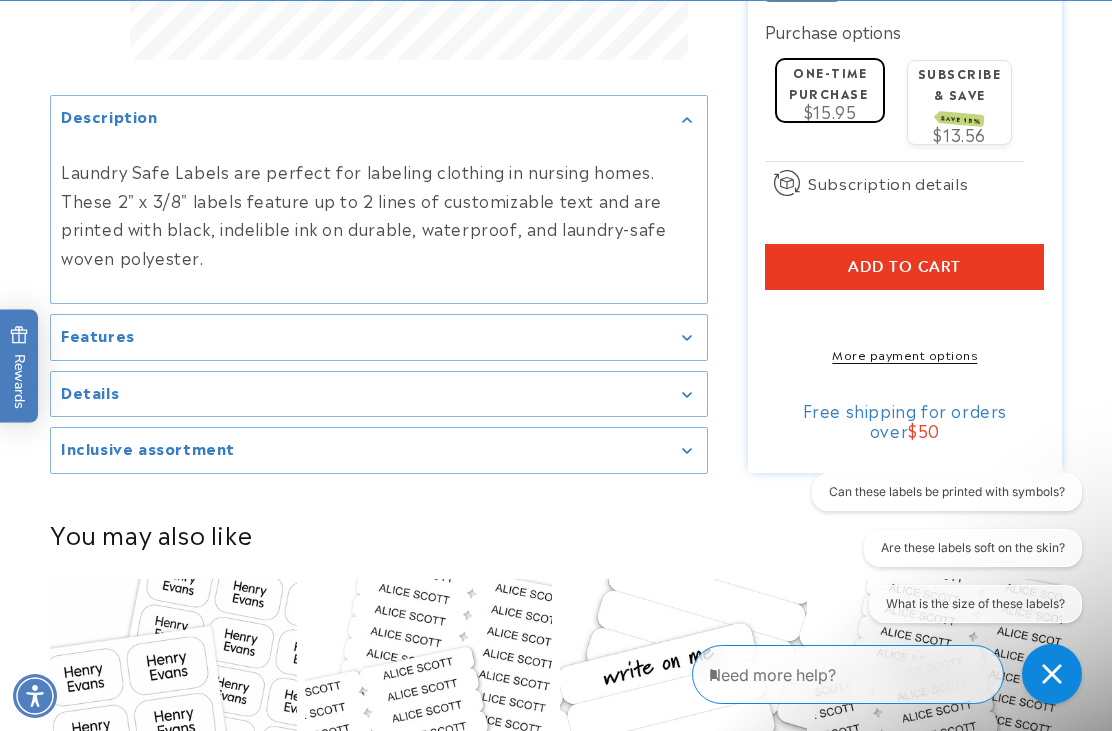 click on "Add to cart" at bounding box center [904, 267] 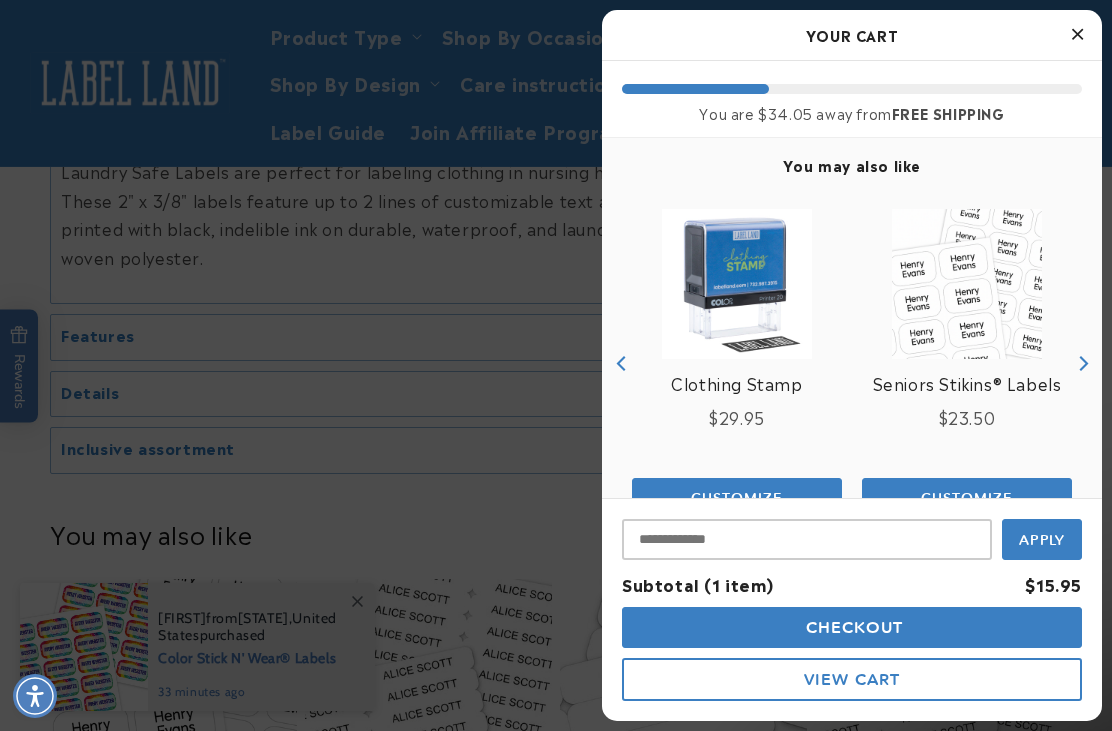 scroll, scrollTop: 154, scrollLeft: 0, axis: vertical 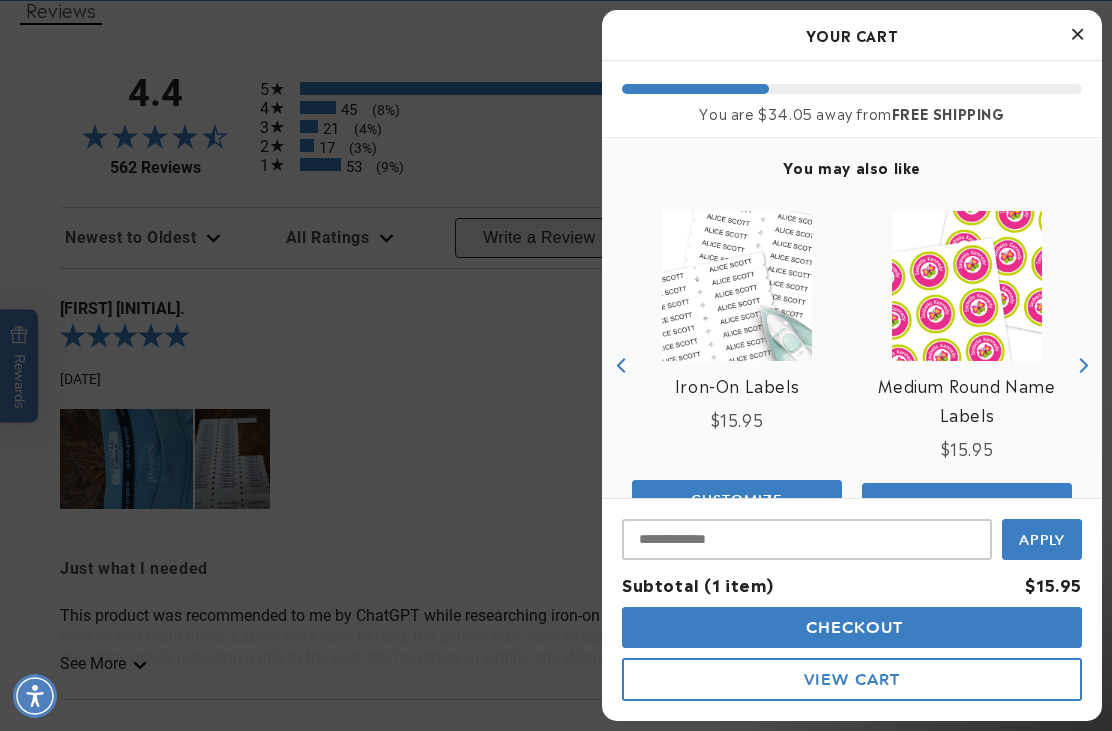 click on "View Cart" at bounding box center [852, 679] 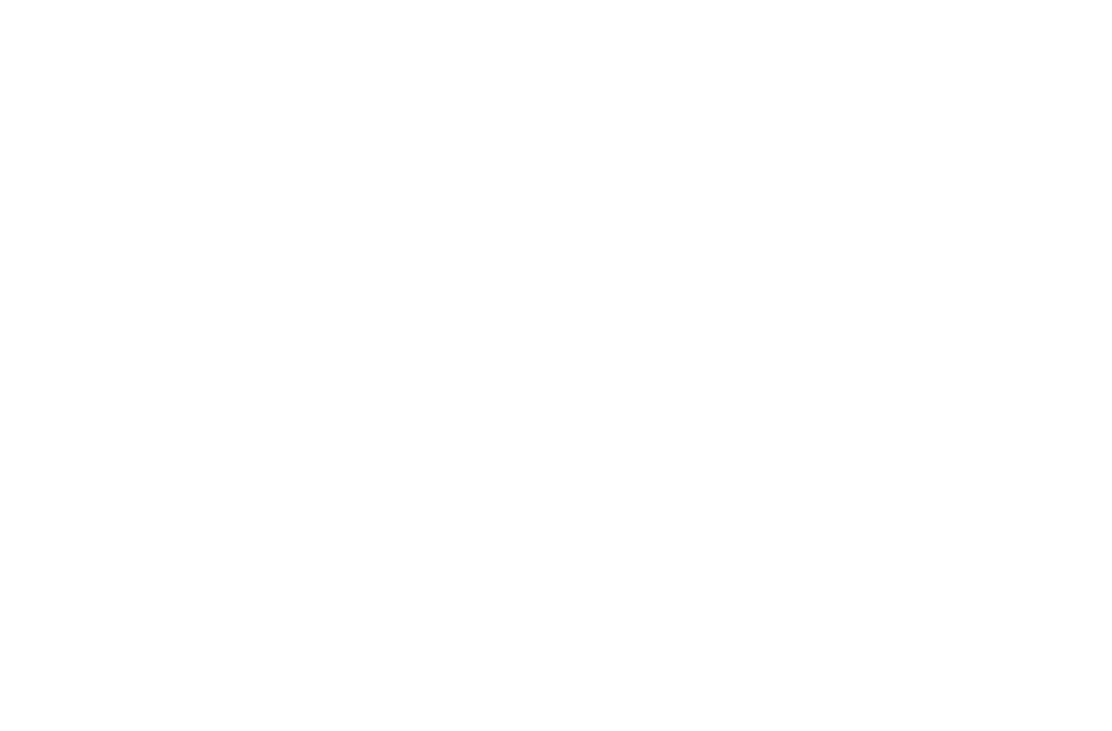 scroll, scrollTop: 0, scrollLeft: 0, axis: both 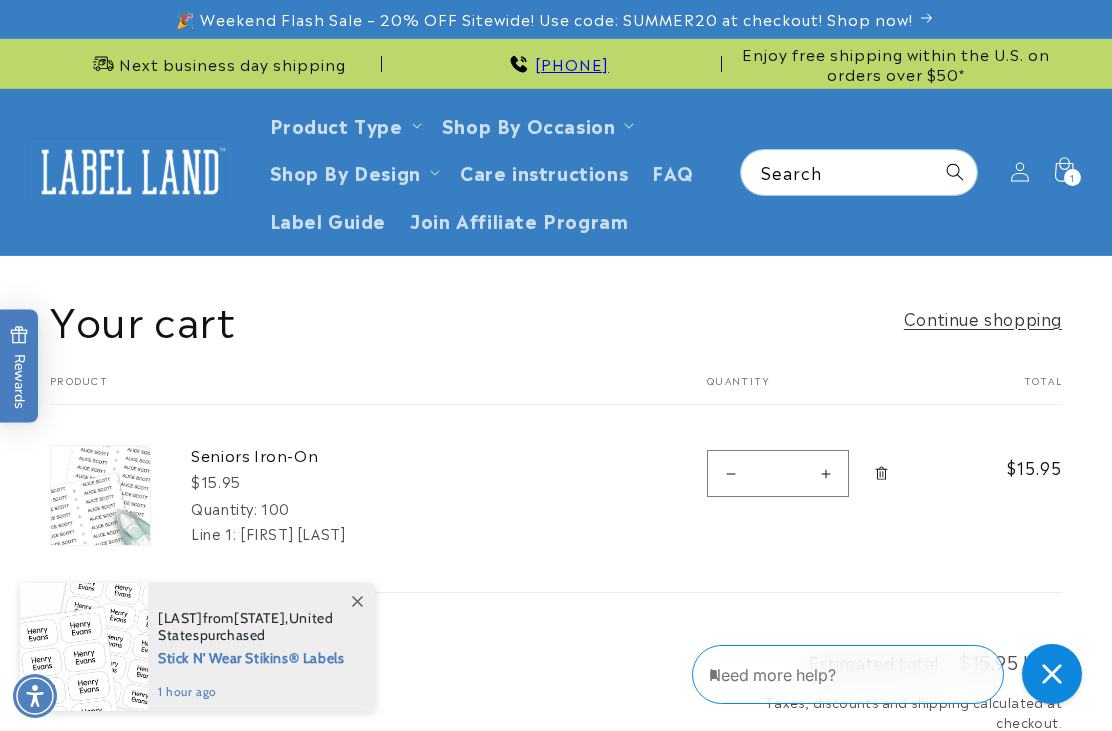 click on "1" at bounding box center [1072, 177] 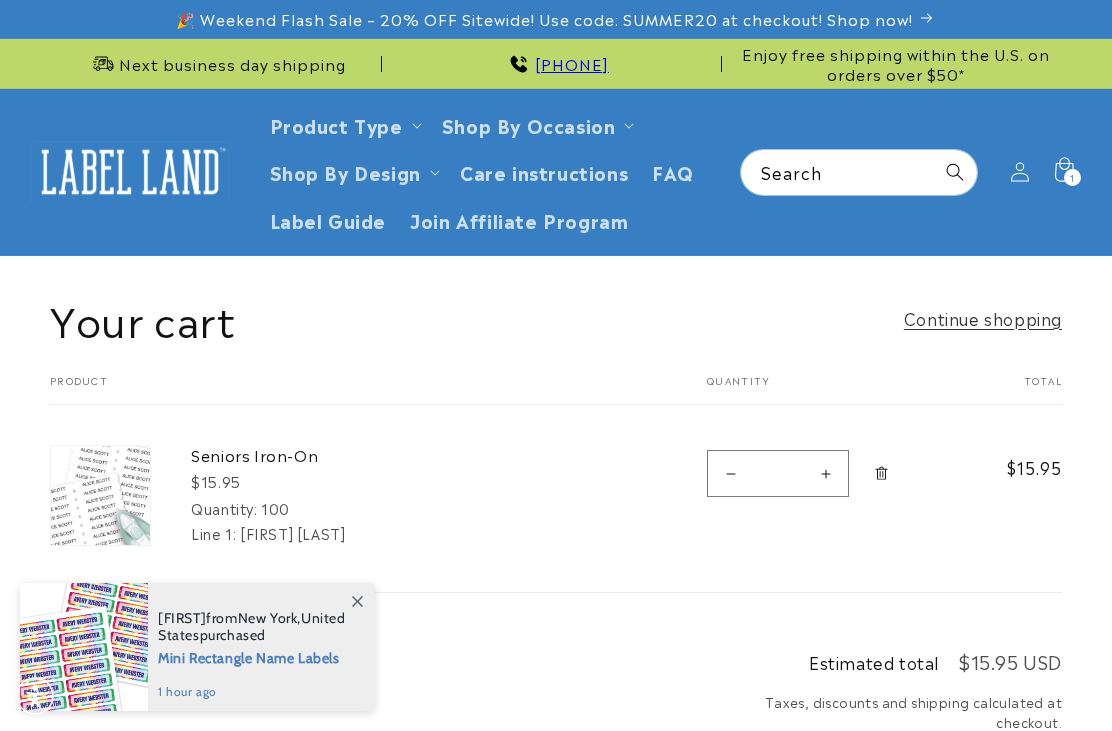 scroll, scrollTop: 0, scrollLeft: 0, axis: both 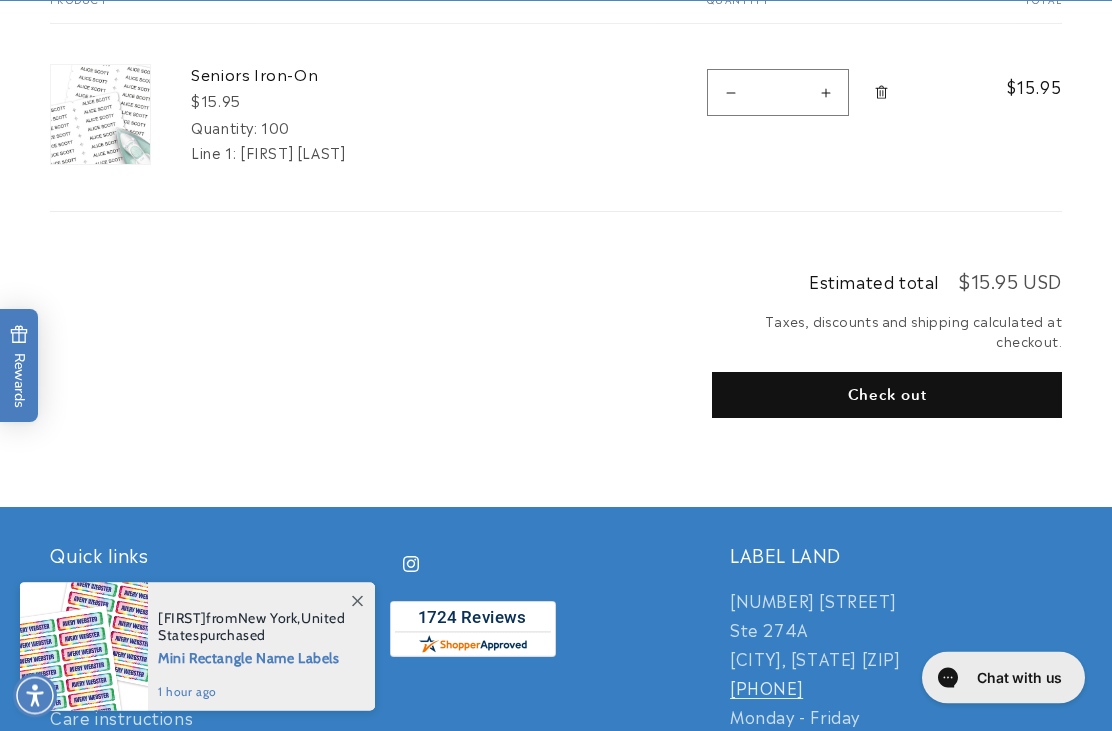 click on "Check out" at bounding box center (887, 396) 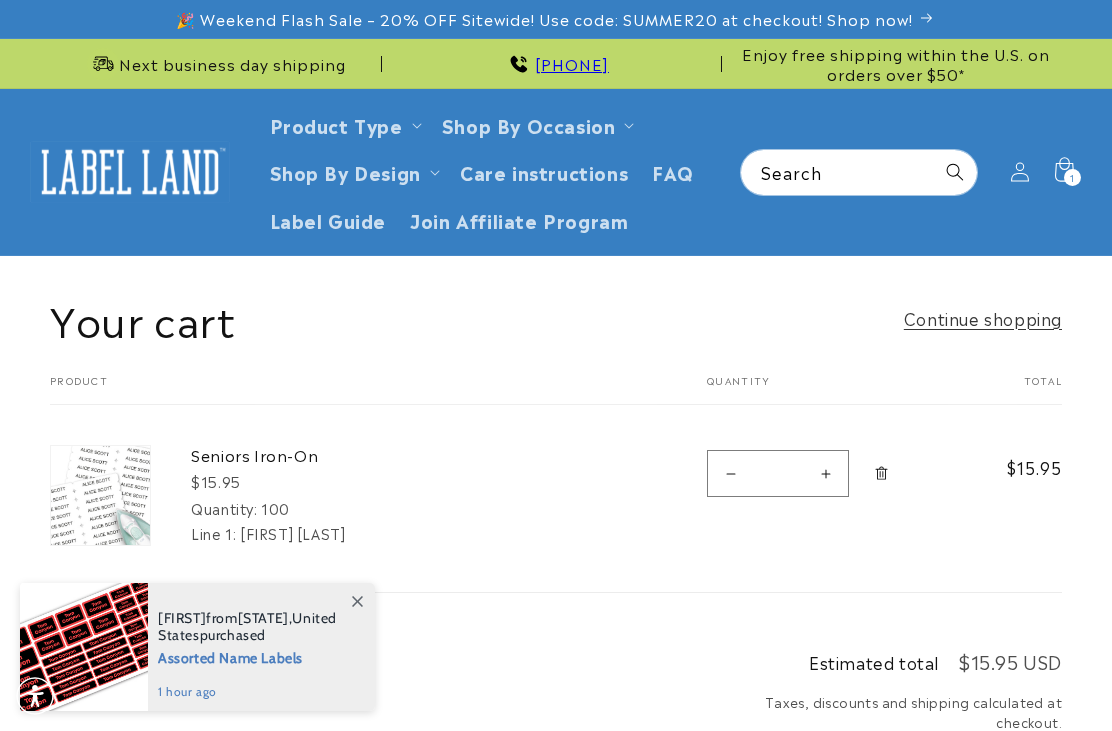 scroll, scrollTop: 0, scrollLeft: 0, axis: both 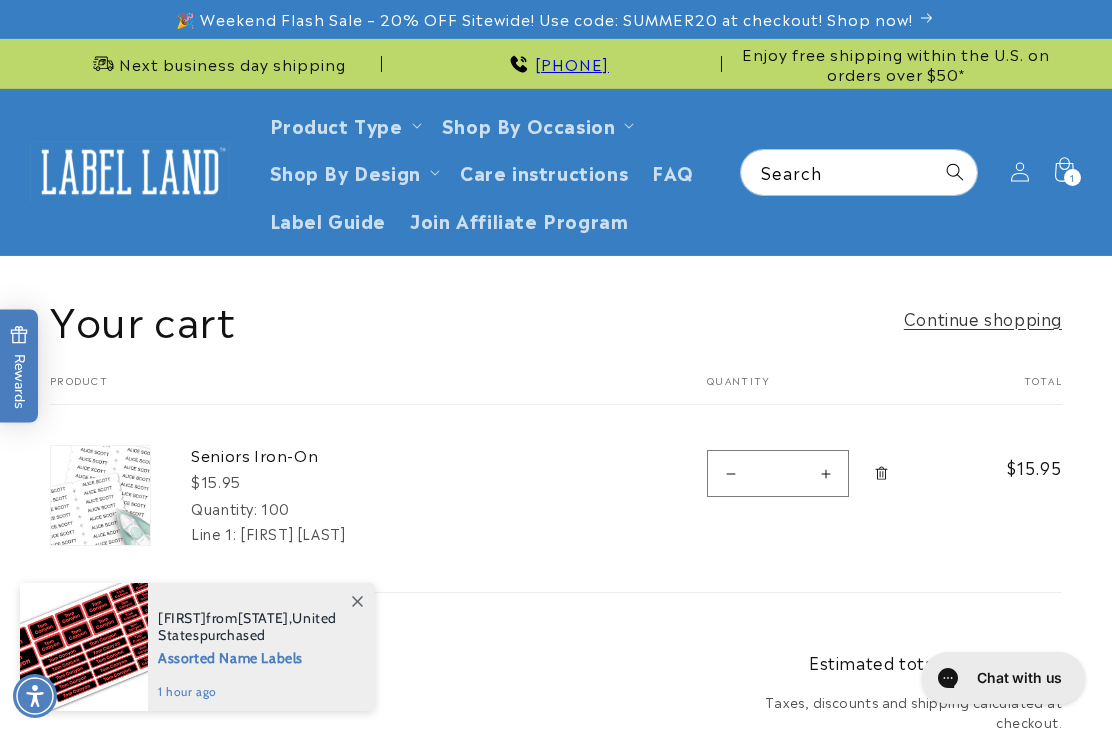 click on "🎉 Weekend Flash Sale – 20% OFF Sitewide! Use code: SUMMER20 at checkout! Shop now!" at bounding box center (544, 19) 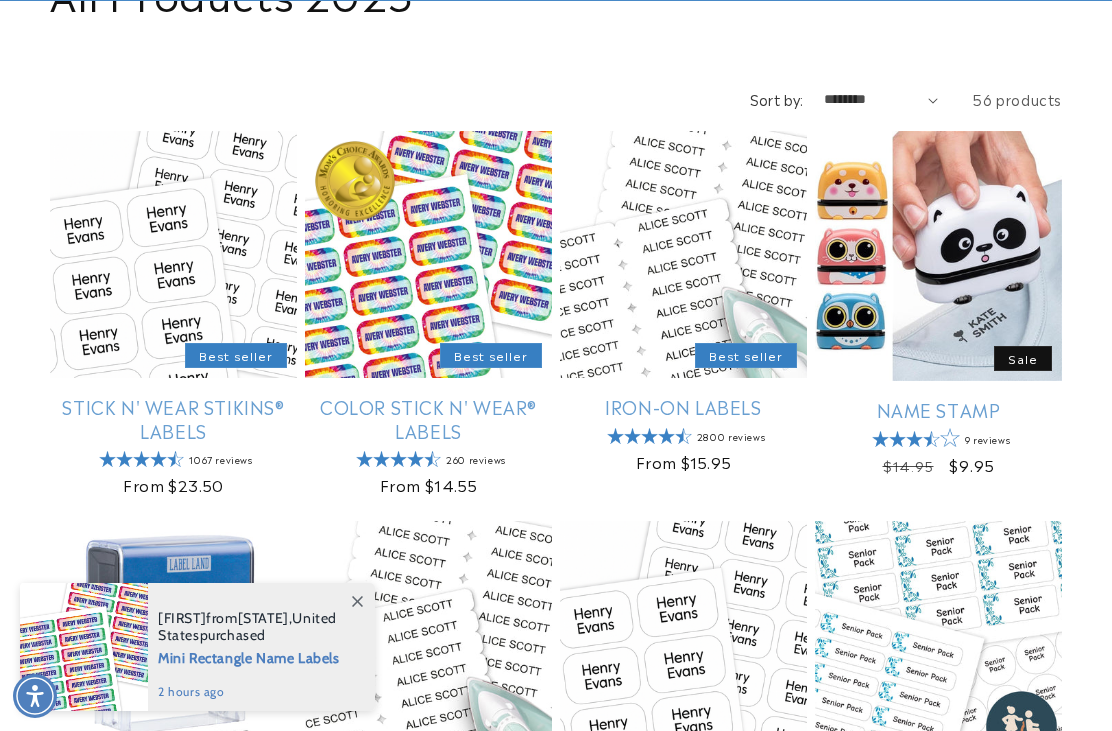 scroll, scrollTop: 330, scrollLeft: 0, axis: vertical 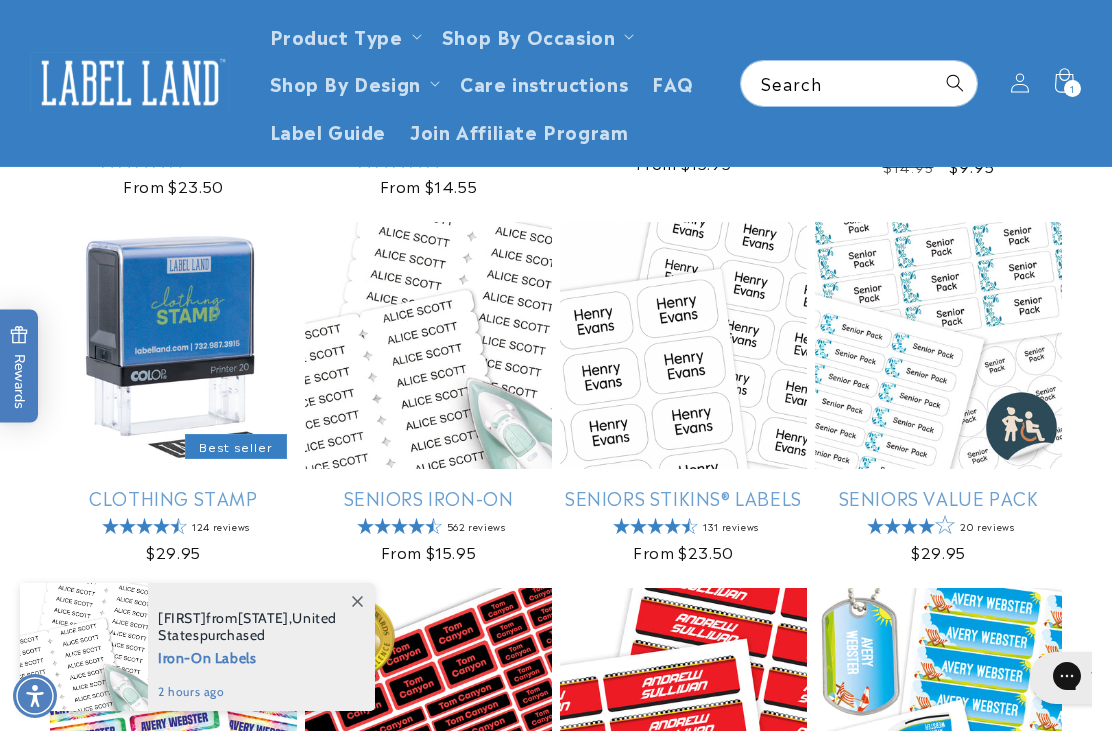 click on "Seniors Value Pack" at bounding box center (938, 497) 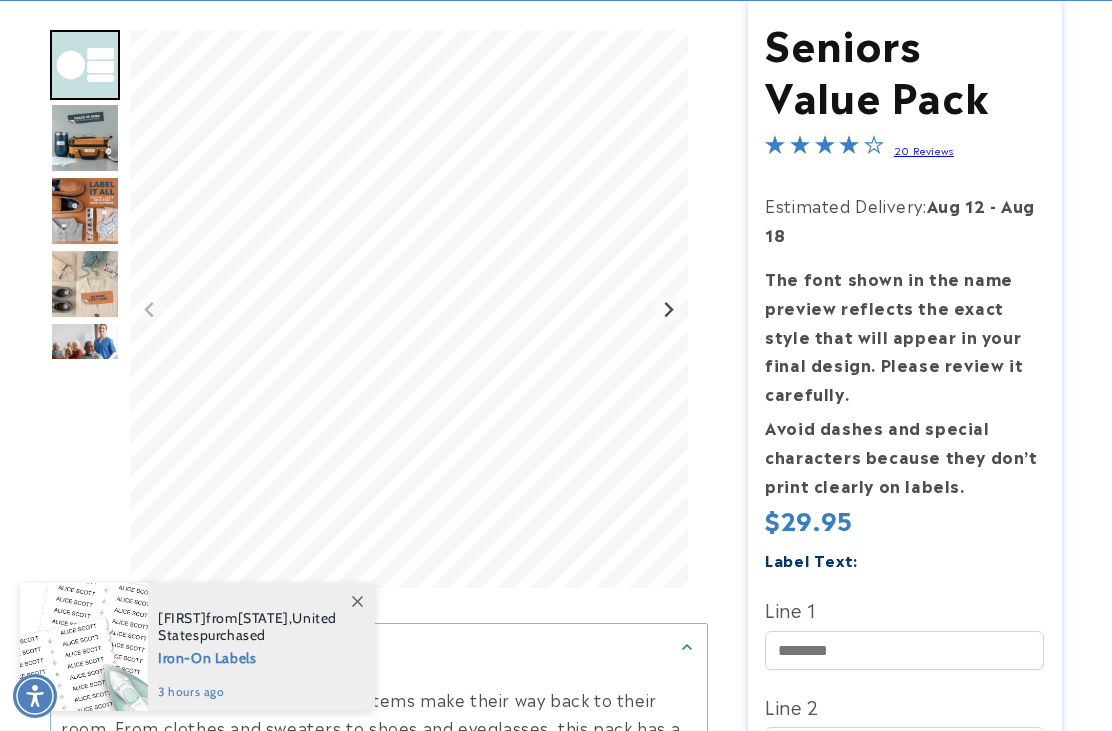 scroll, scrollTop: 720, scrollLeft: 0, axis: vertical 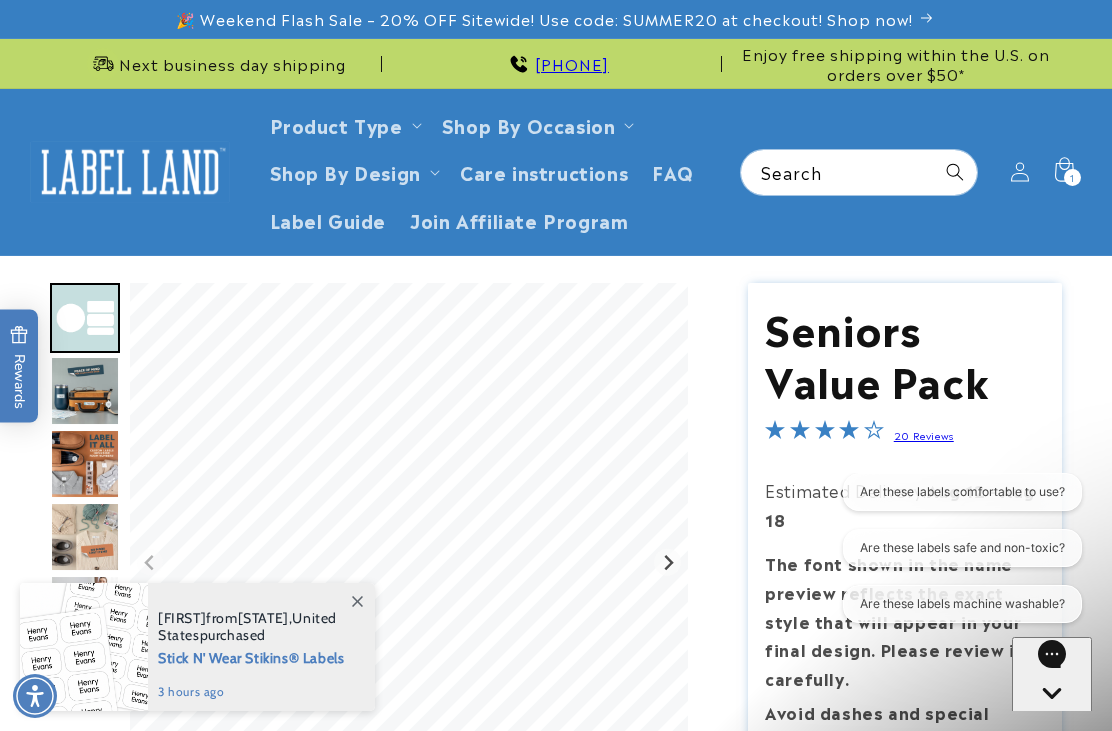 click 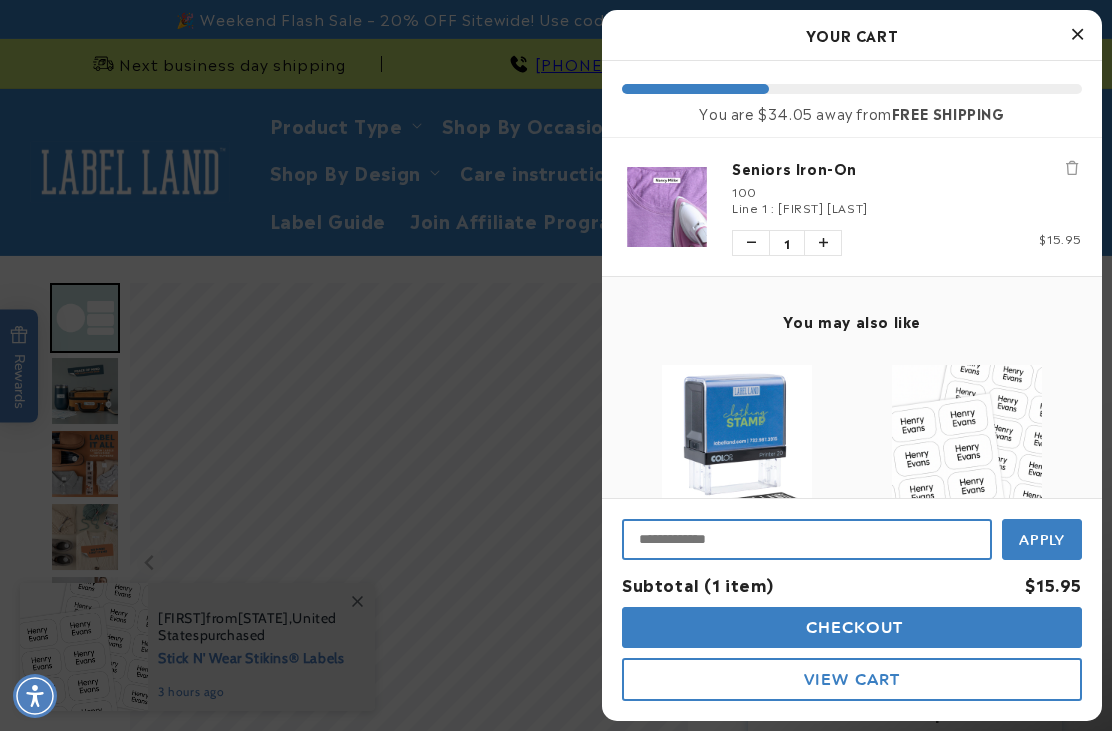click at bounding box center (807, 539) 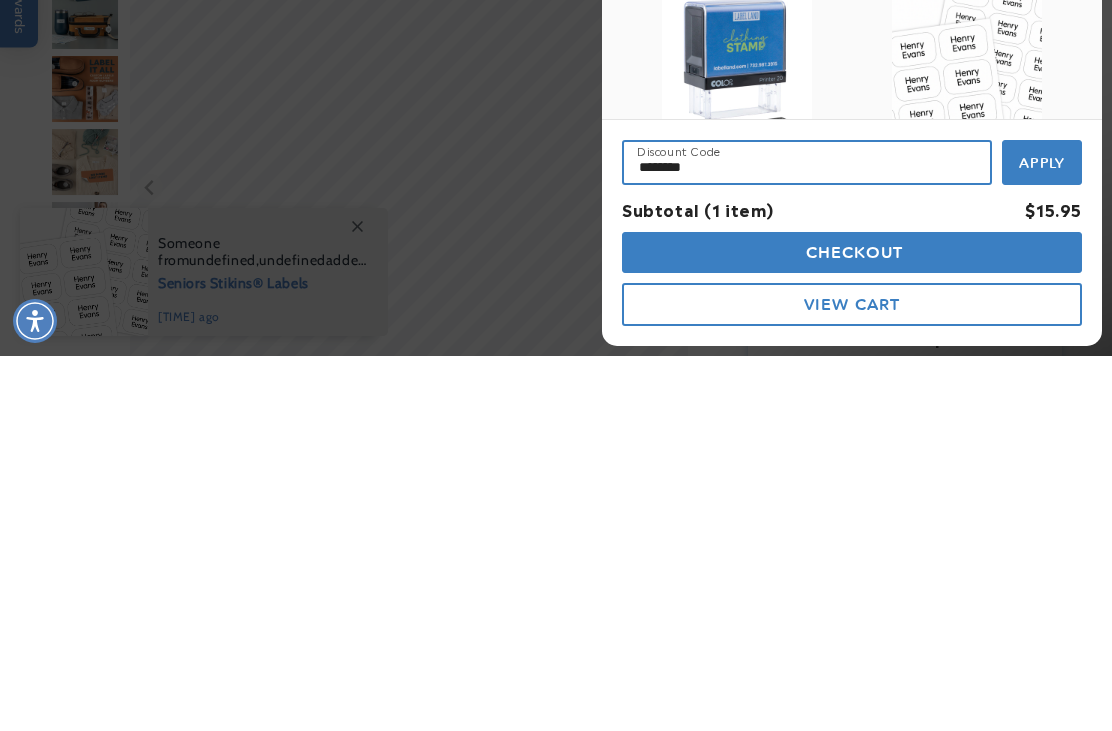 type on "********" 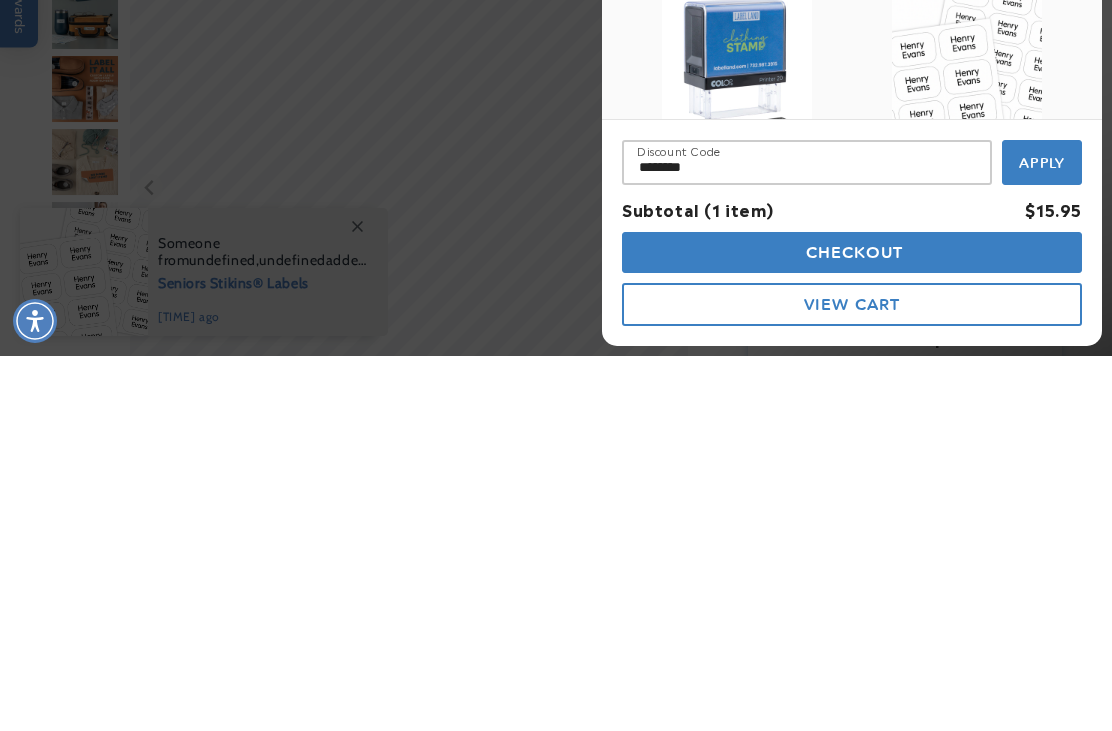 click on "Apply" at bounding box center [1042, 538] 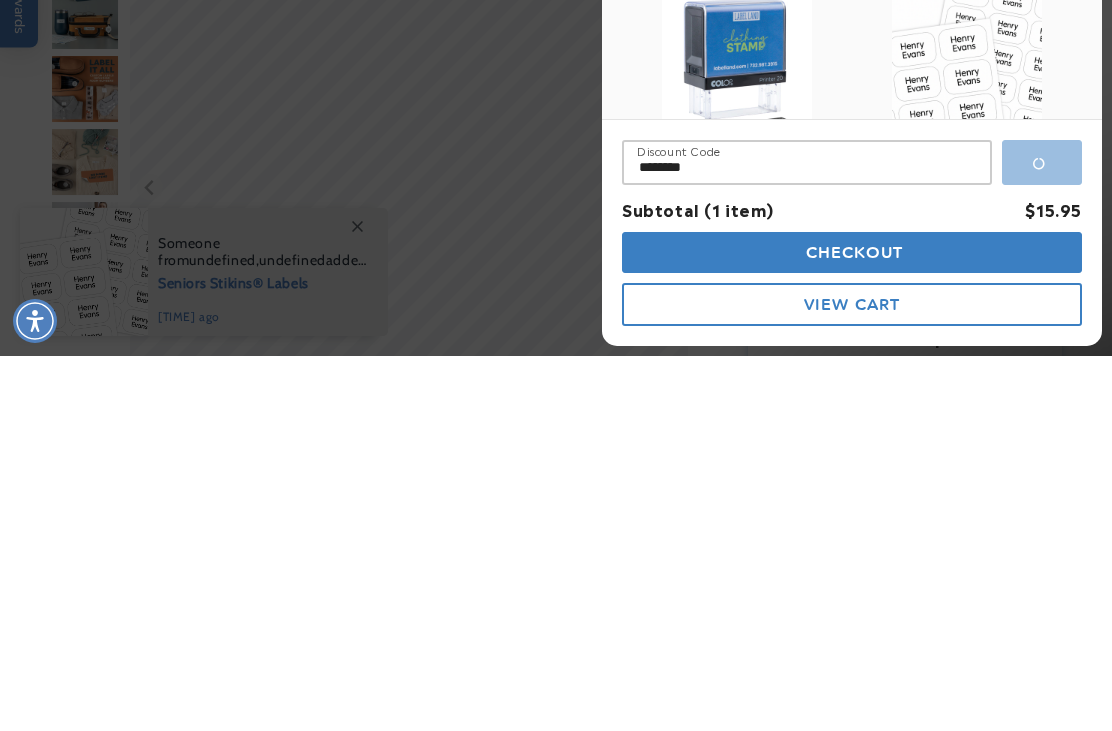 scroll, scrollTop: 375, scrollLeft: 0, axis: vertical 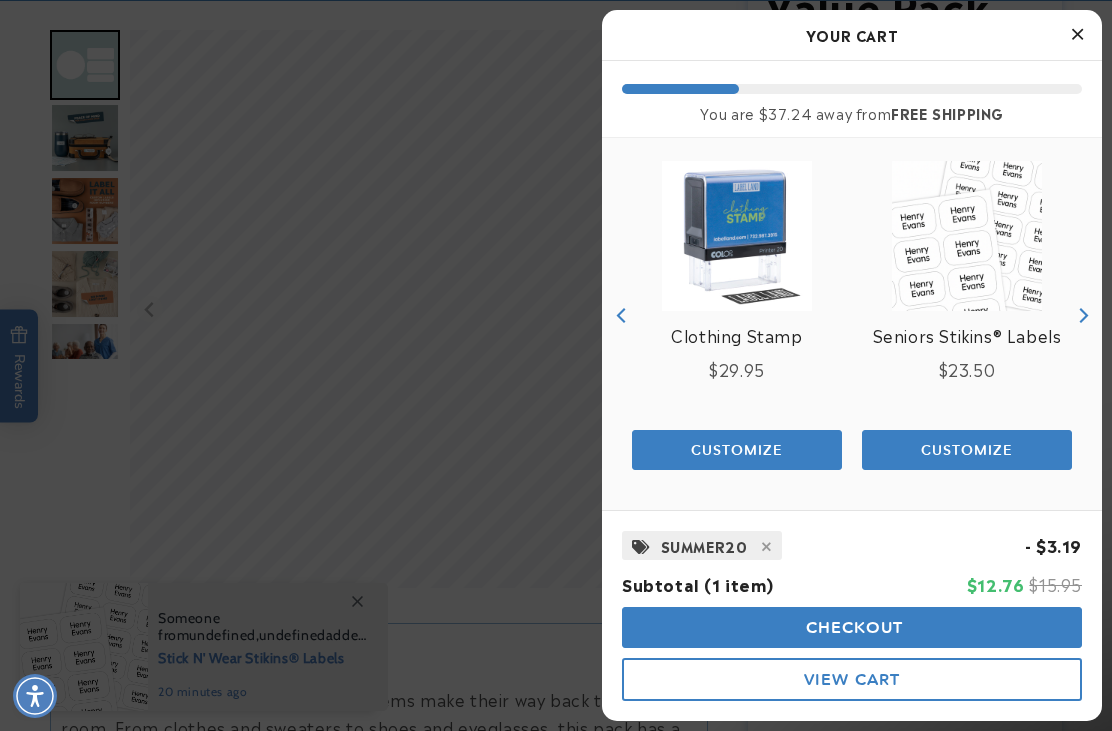 click on "View Cart" at bounding box center (852, 679) 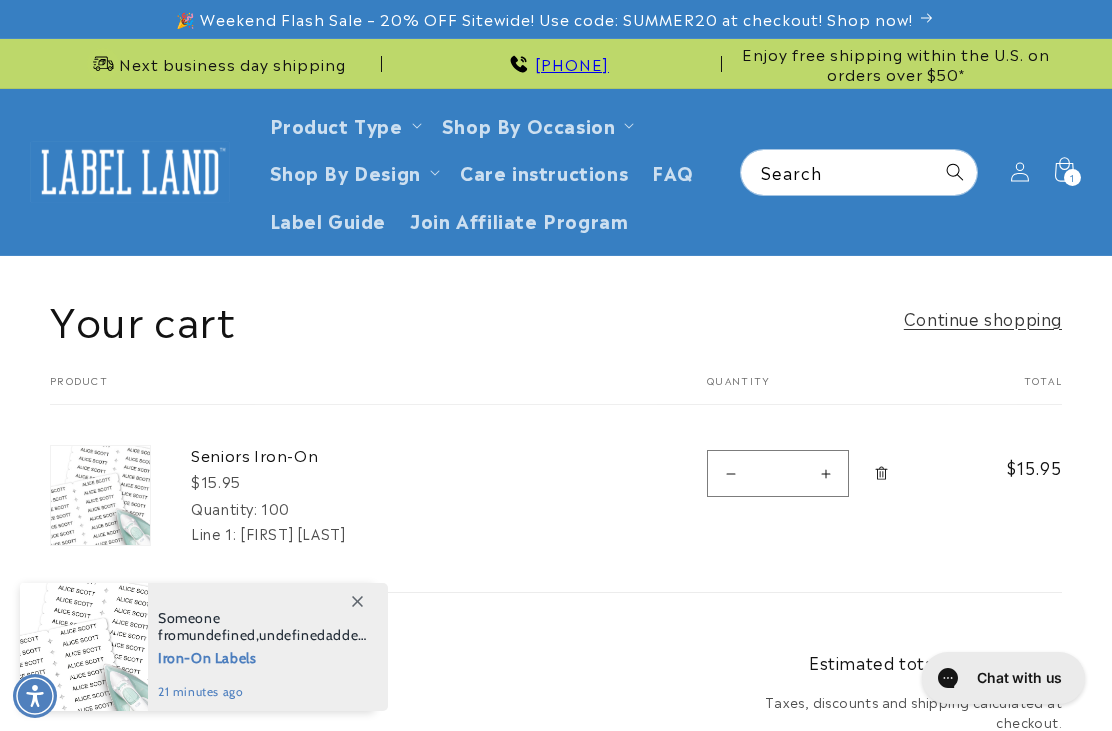 scroll, scrollTop: 146, scrollLeft: 0, axis: vertical 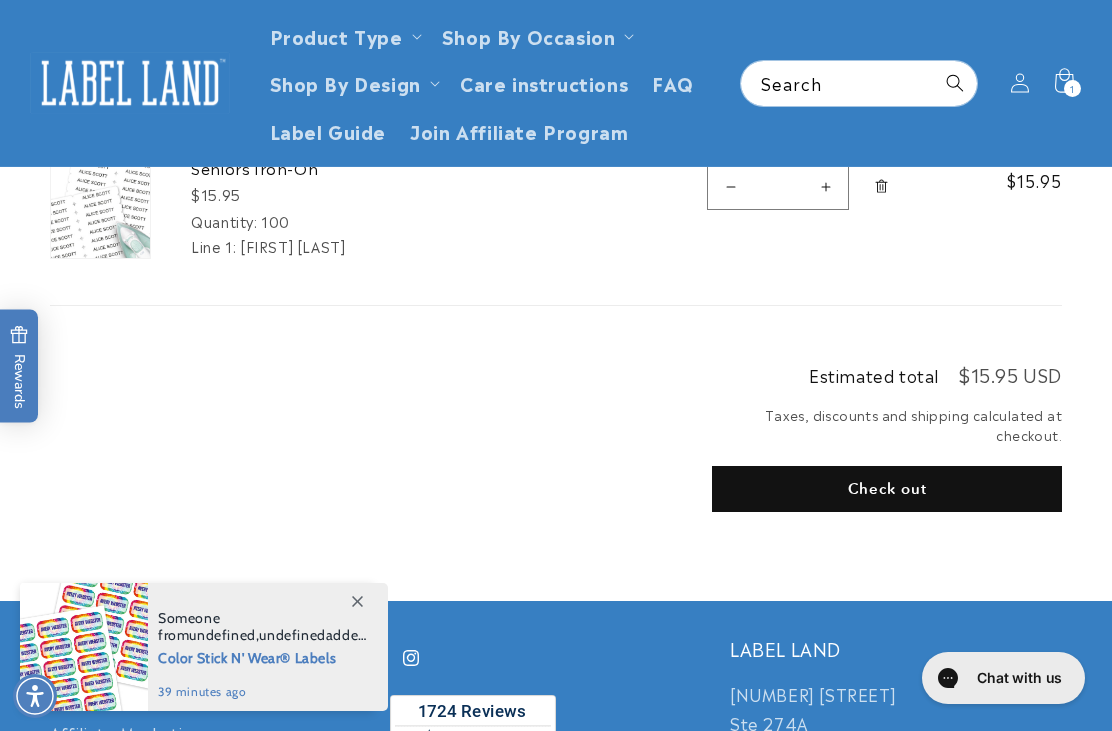 click on "Check out" at bounding box center [887, 489] 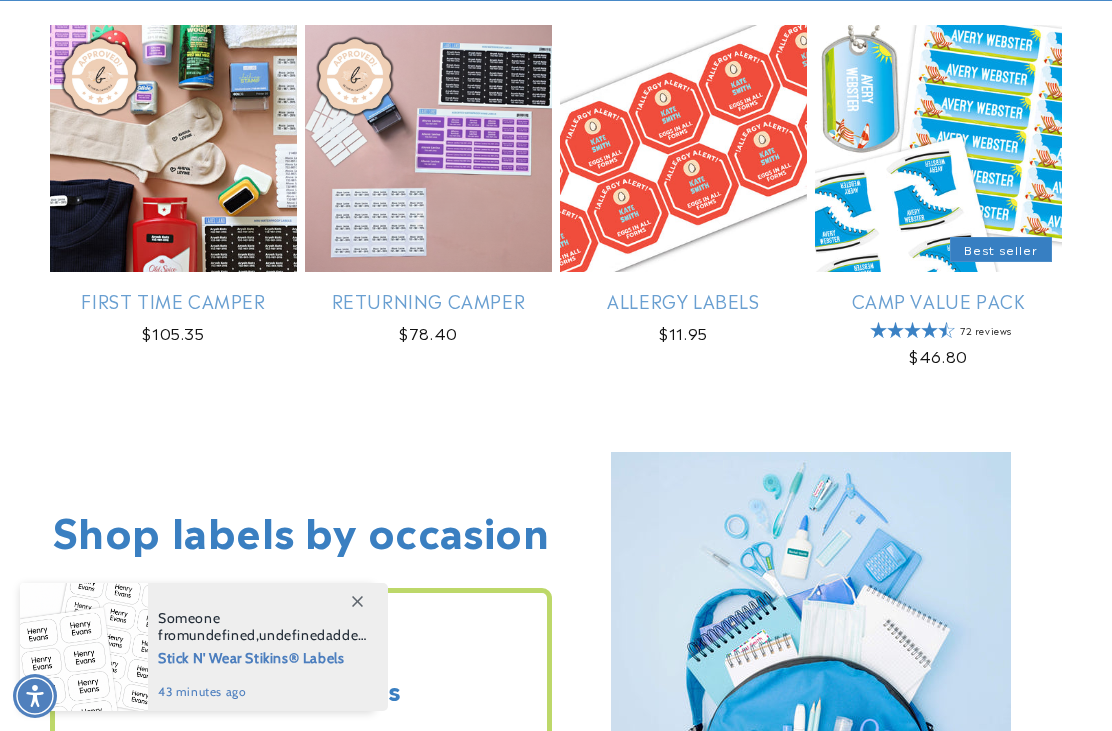 scroll, scrollTop: 1648, scrollLeft: 0, axis: vertical 